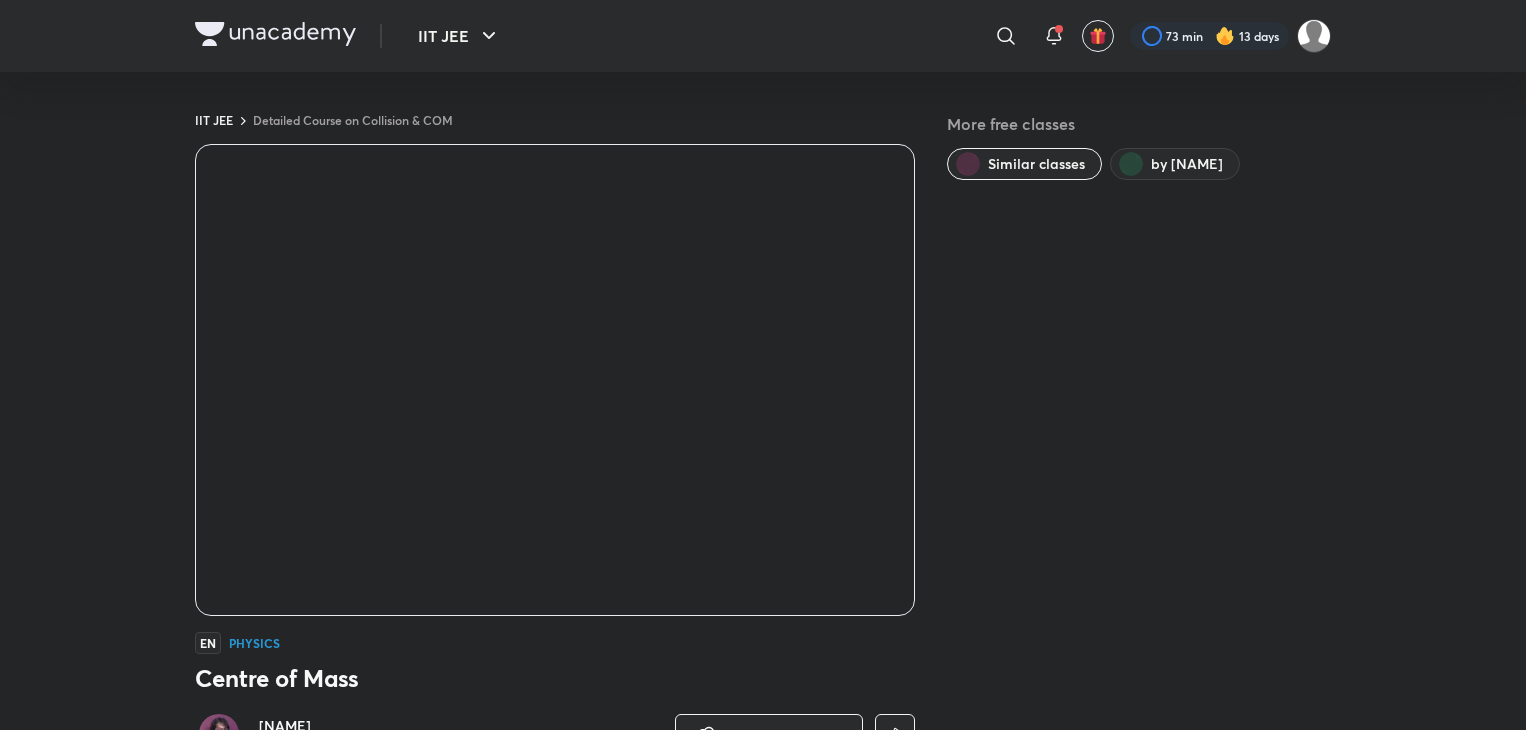 scroll, scrollTop: 0, scrollLeft: 0, axis: both 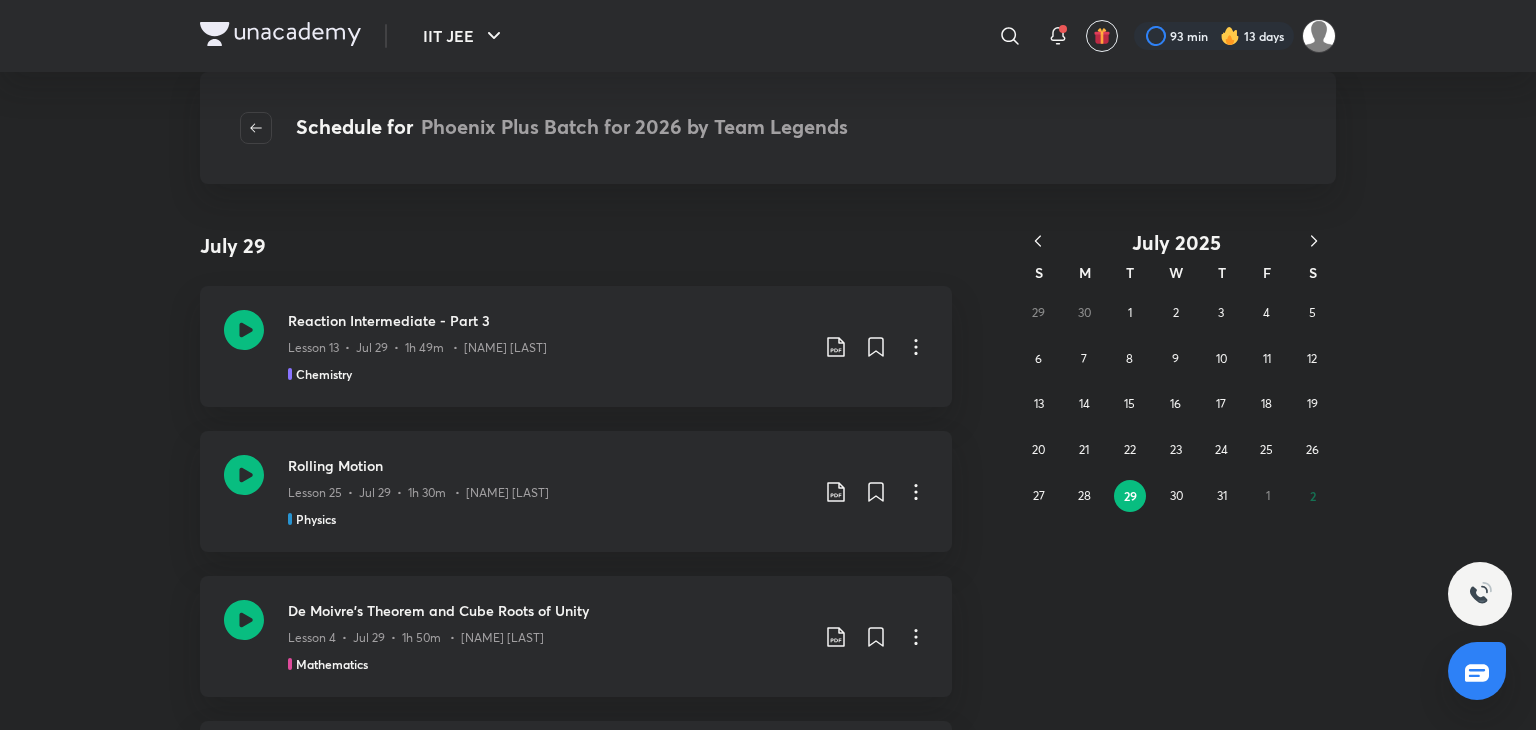 click 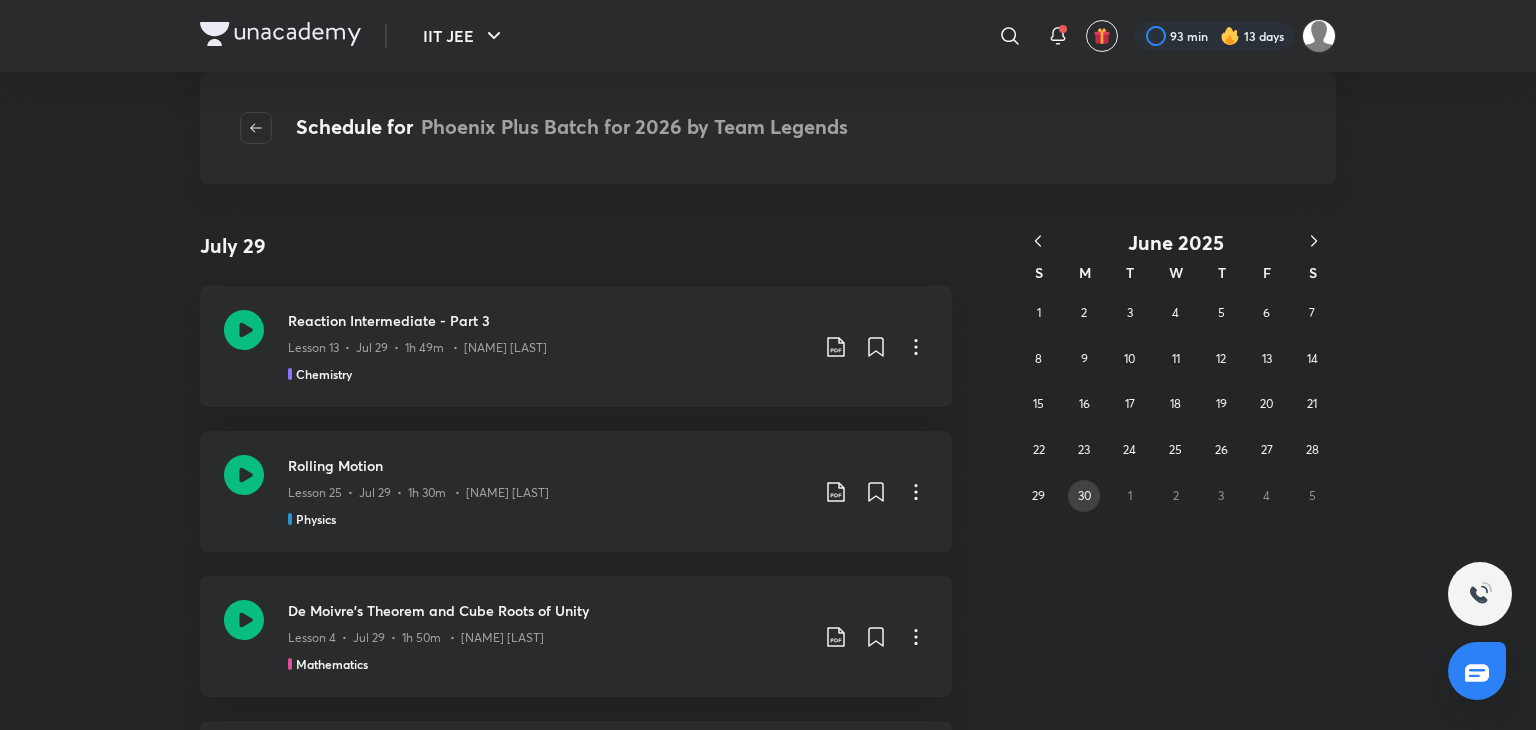 click on "30" at bounding box center [1084, 496] 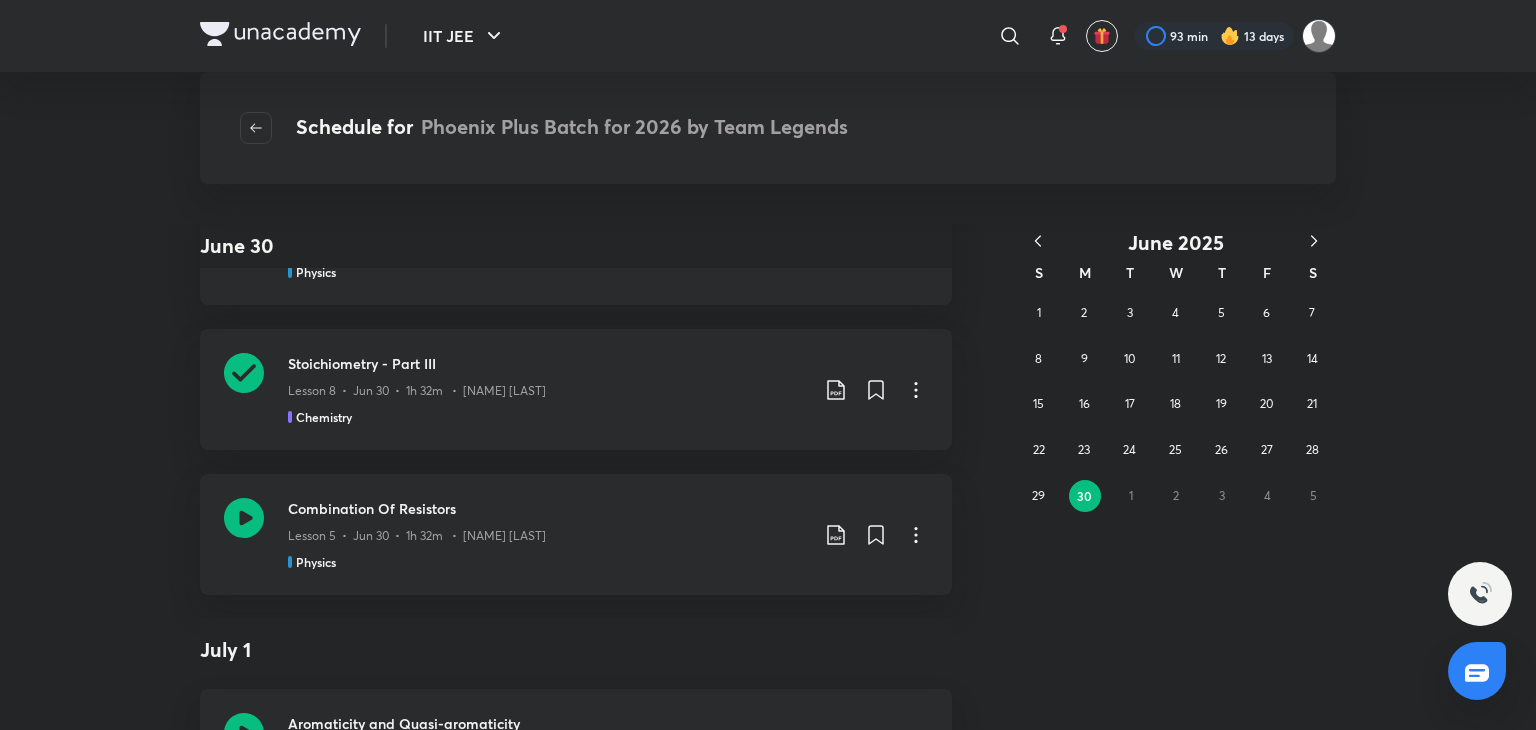 scroll, scrollTop: 398, scrollLeft: 0, axis: vertical 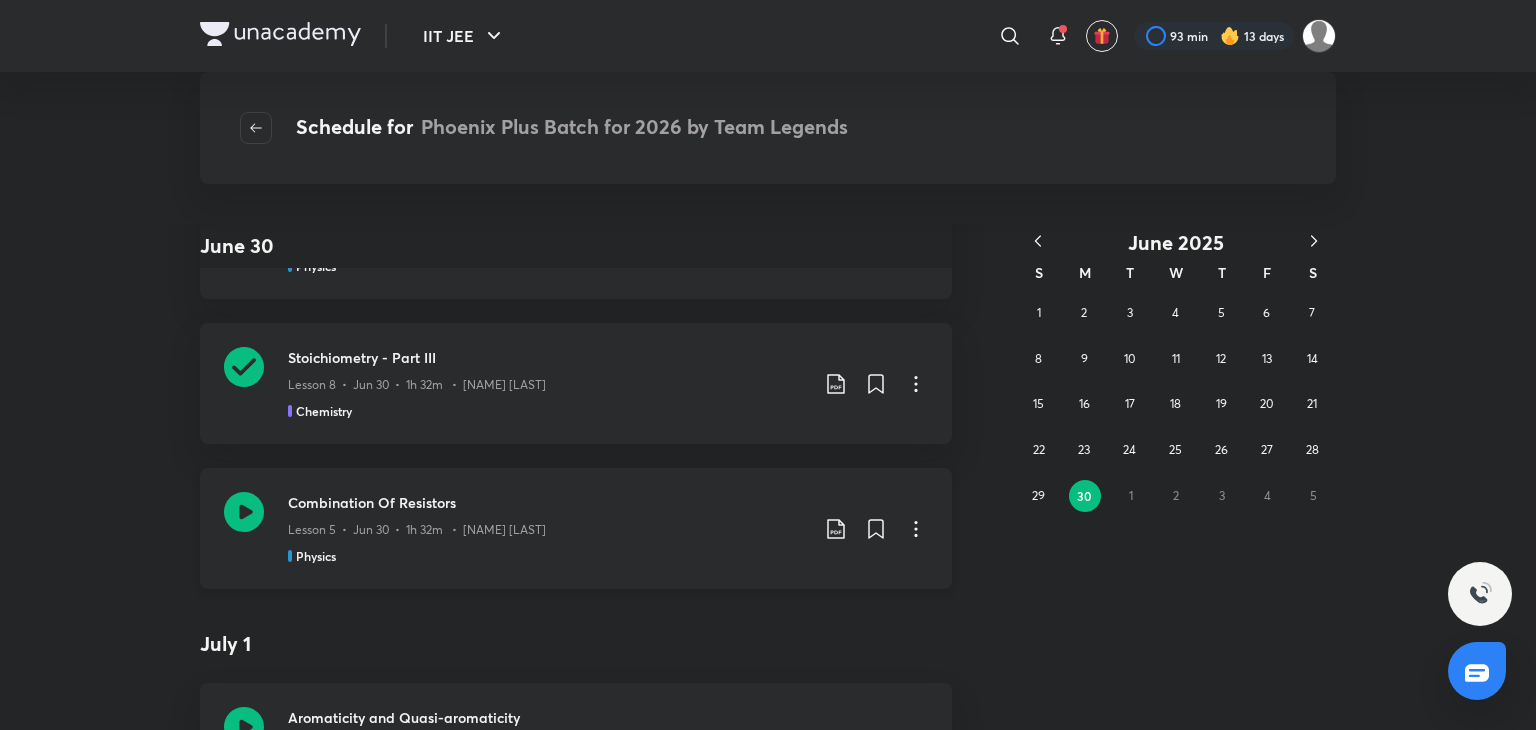 click 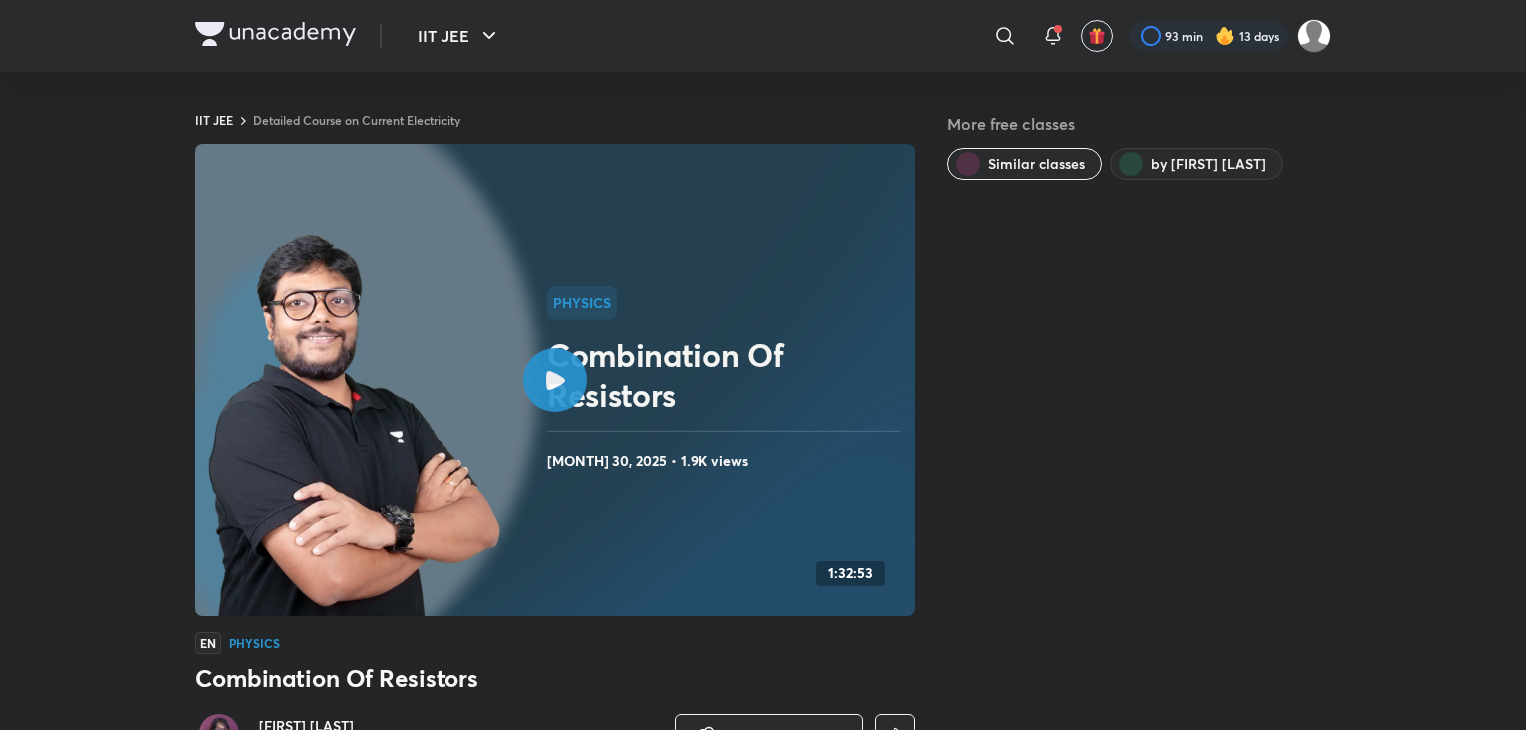scroll, scrollTop: 0, scrollLeft: 0, axis: both 